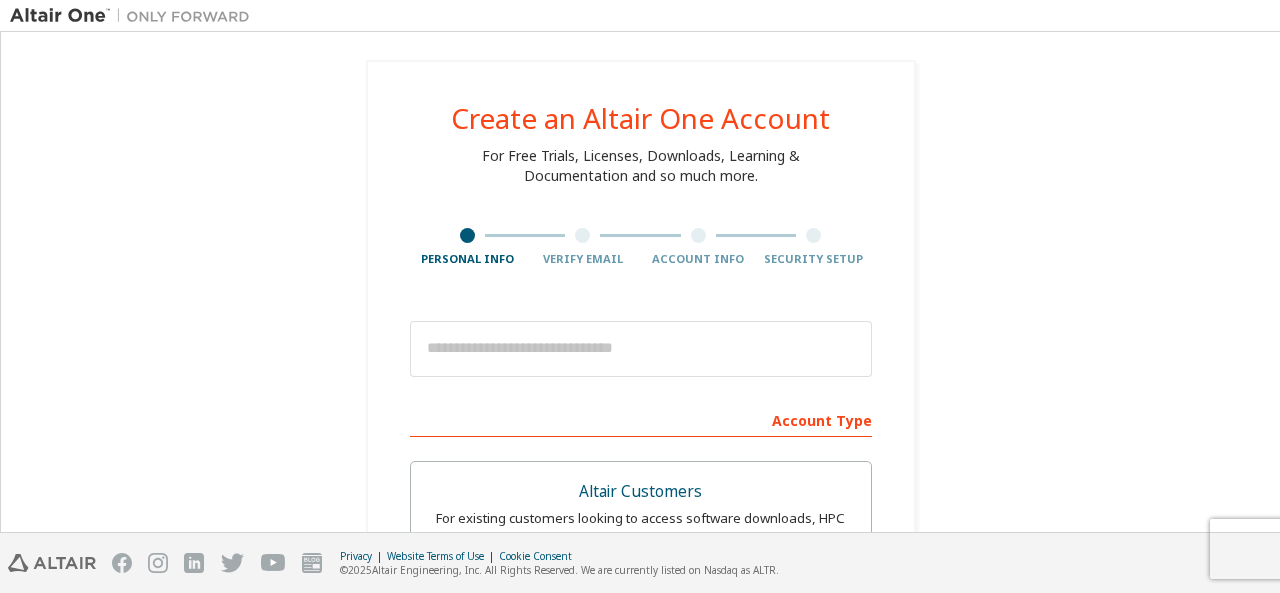 scroll, scrollTop: 0, scrollLeft: 0, axis: both 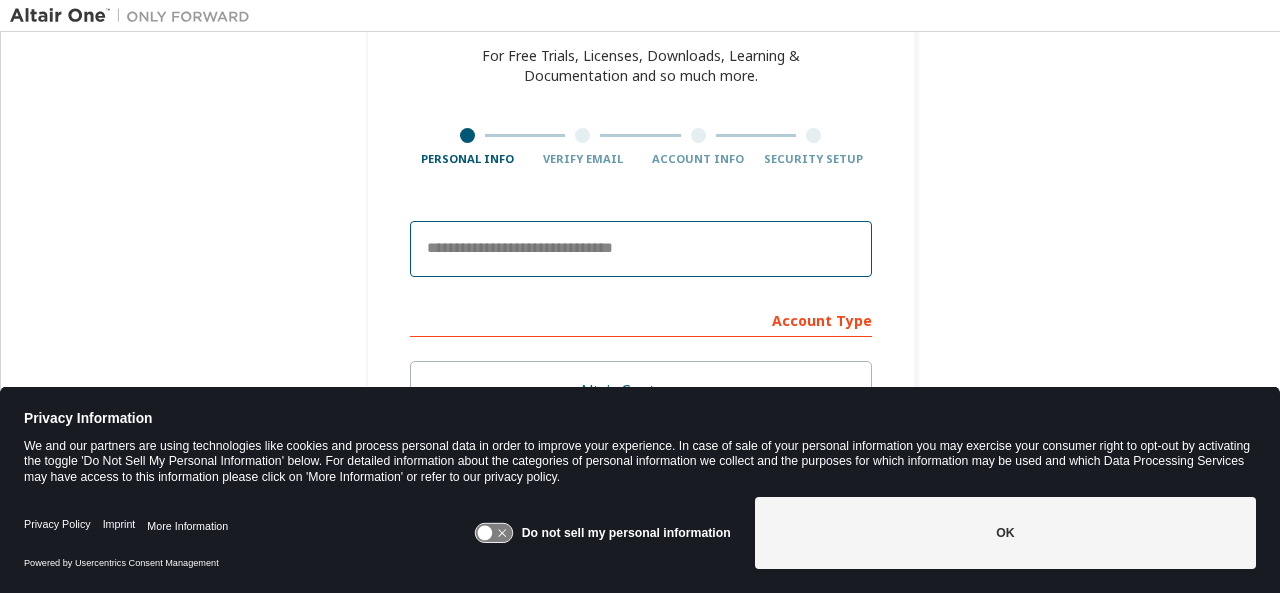 drag, startPoint x: 518, startPoint y: 237, endPoint x: 565, endPoint y: 229, distance: 47.67599 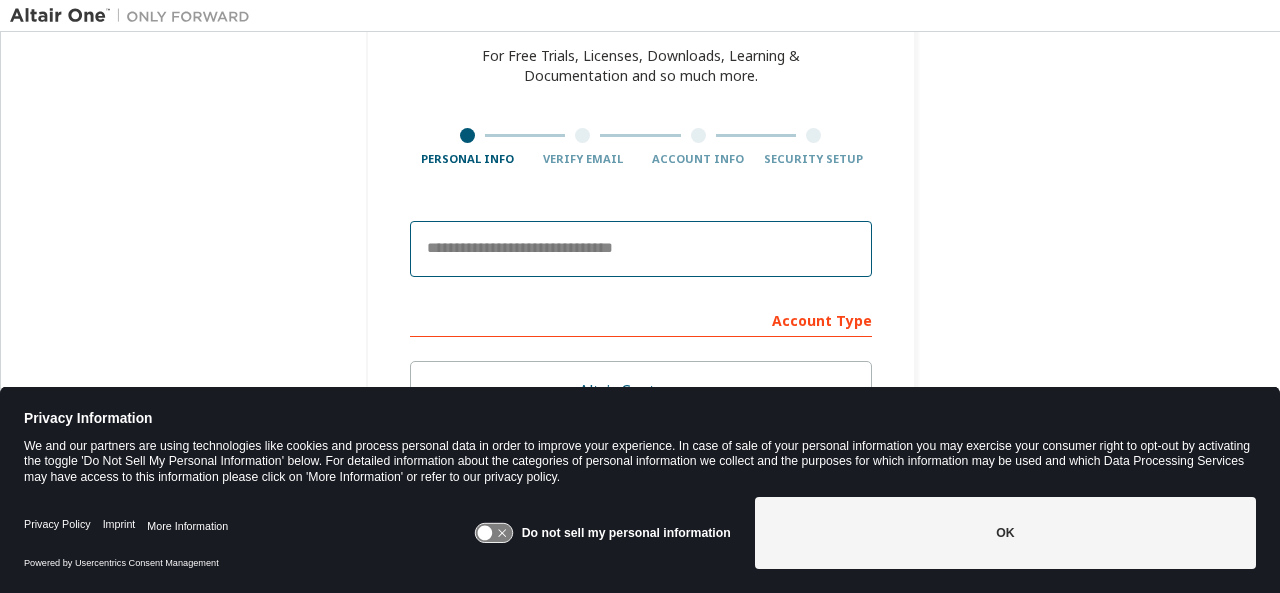 click at bounding box center [641, 249] 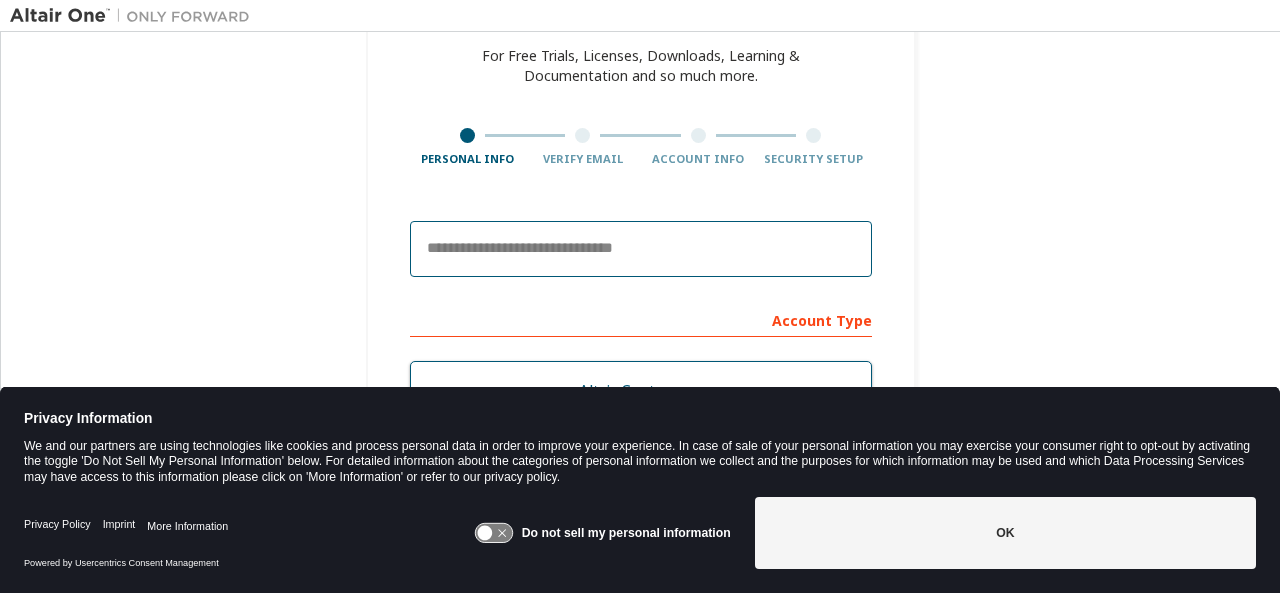 type on "**********" 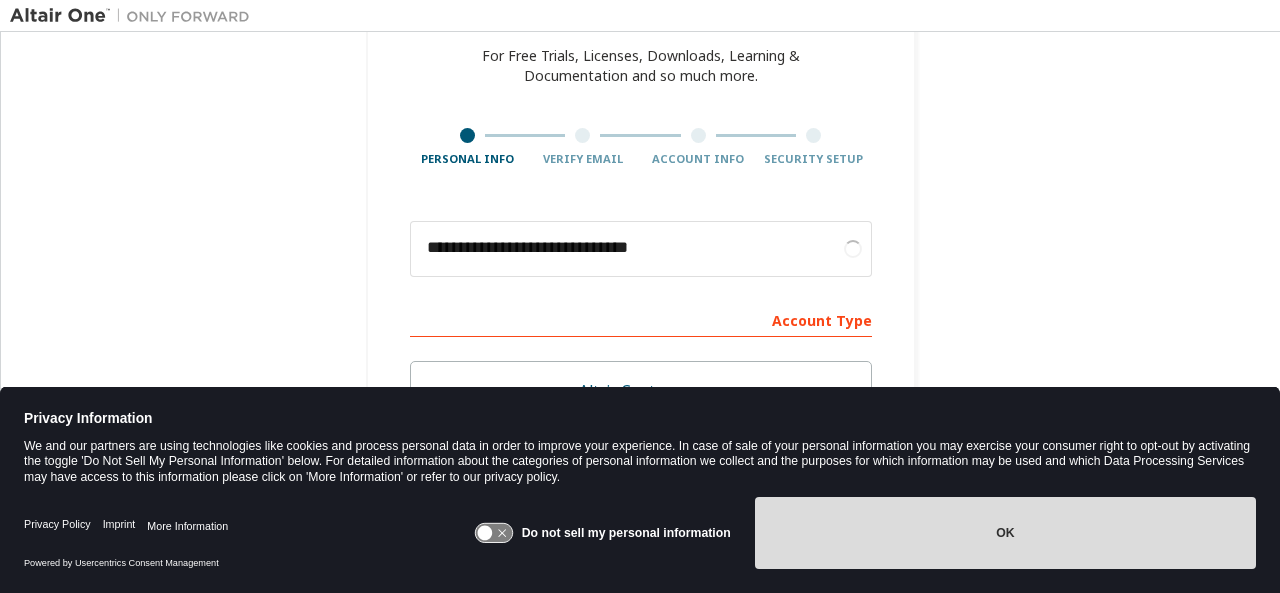drag, startPoint x: 950, startPoint y: 533, endPoint x: 876, endPoint y: 492, distance: 84.59905 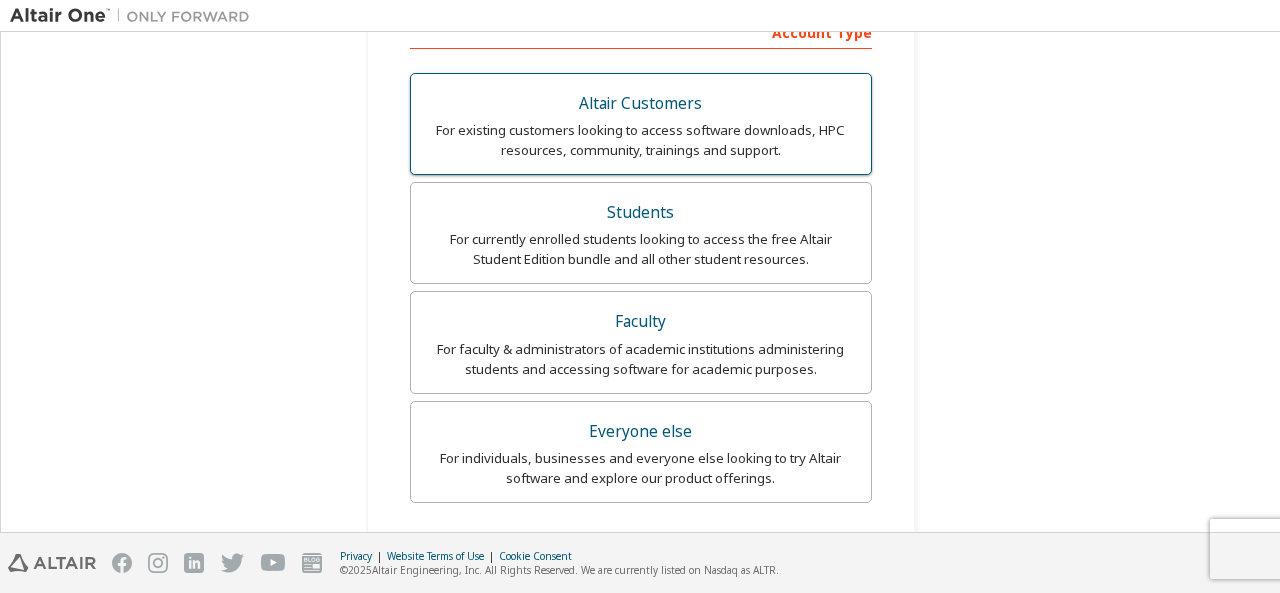 scroll, scrollTop: 400, scrollLeft: 0, axis: vertical 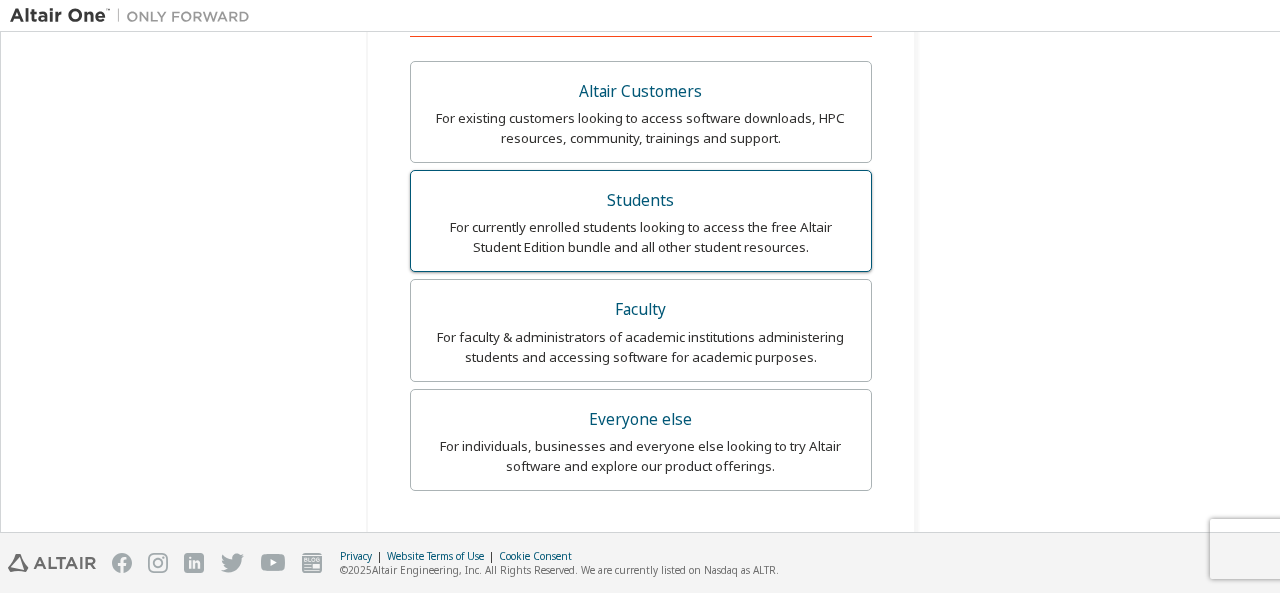 click on "Students" at bounding box center [641, 201] 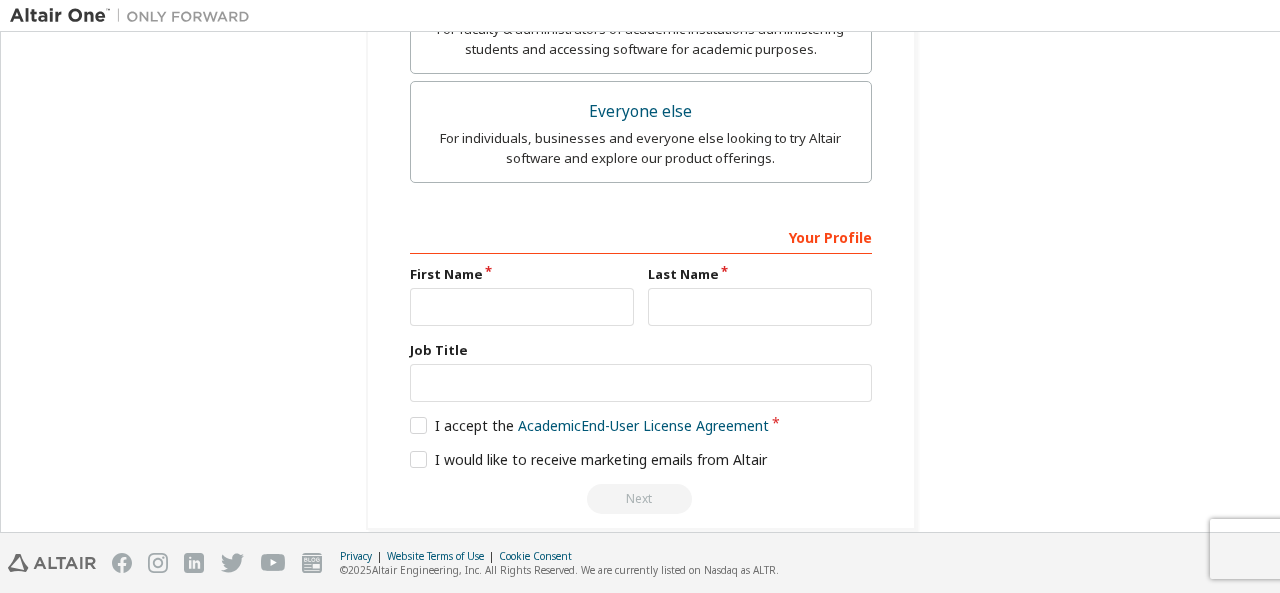 scroll, scrollTop: 728, scrollLeft: 0, axis: vertical 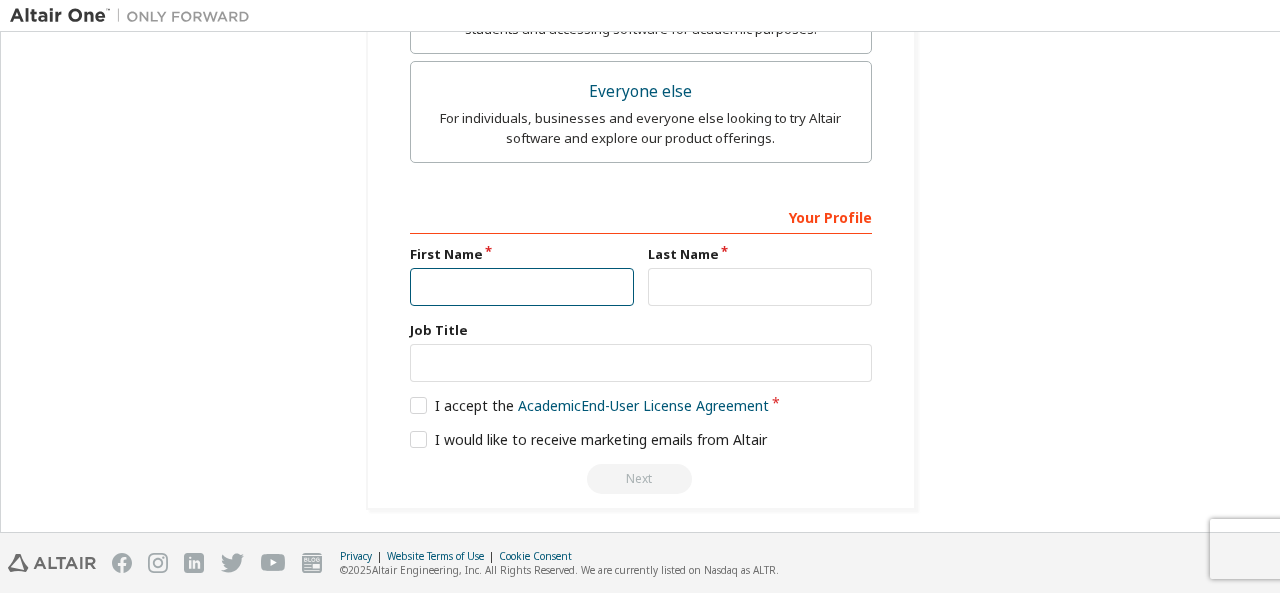 click at bounding box center (522, 287) 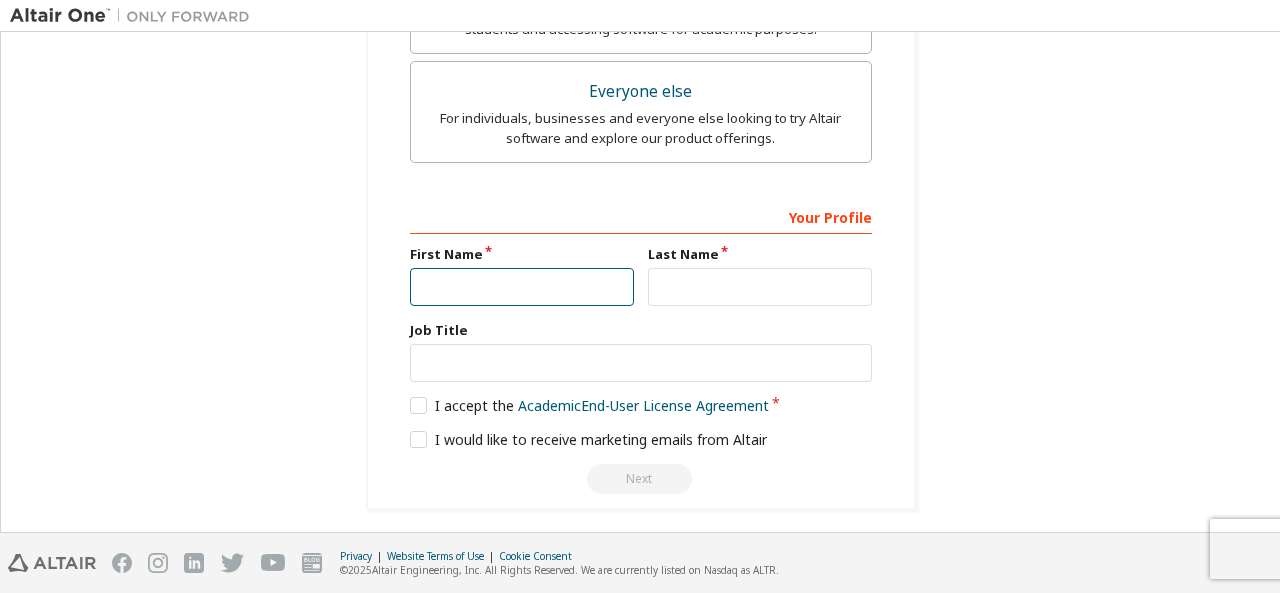 type on "*******" 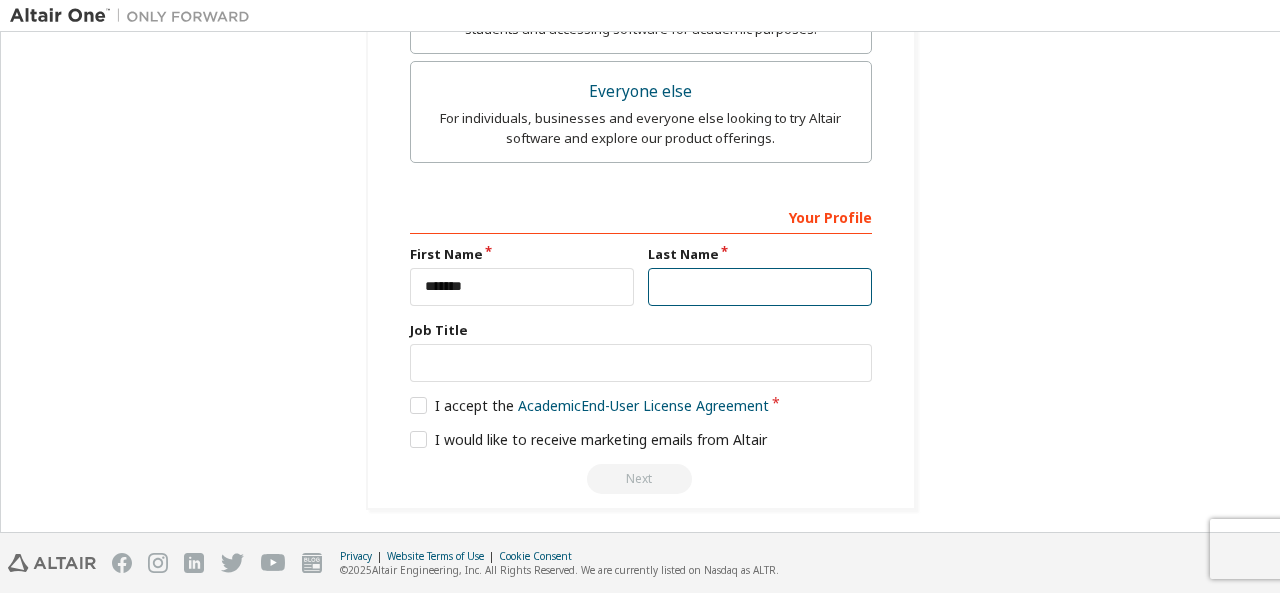 type on "*****" 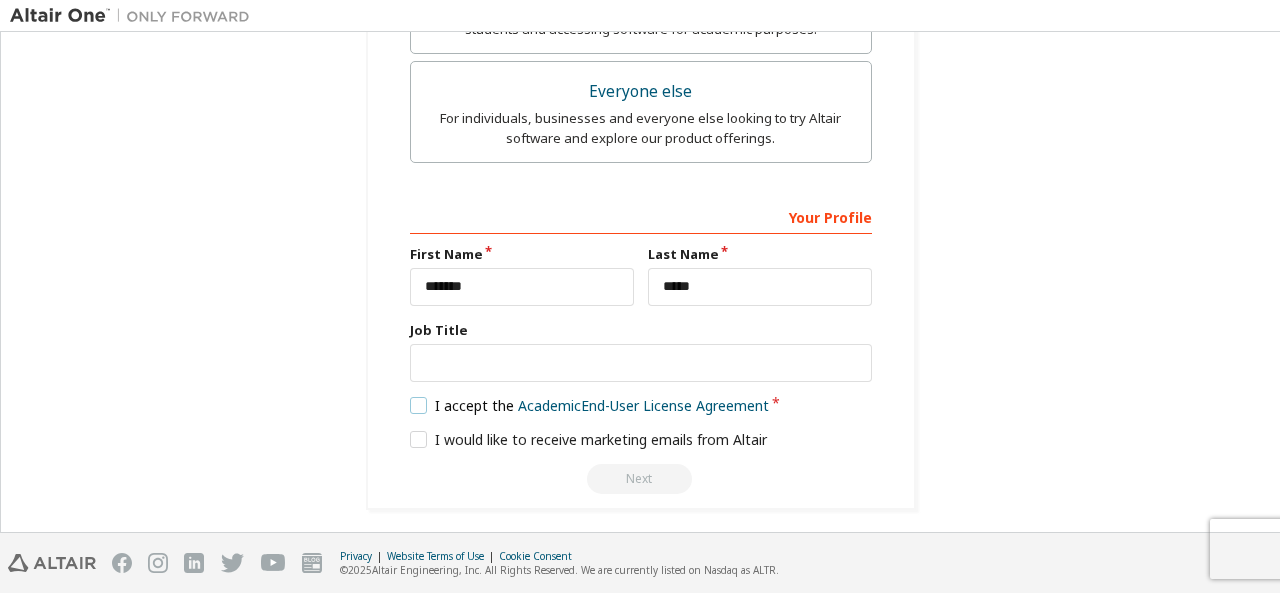 click on "I accept the   Academic   End-User License Agreement" at bounding box center [590, 405] 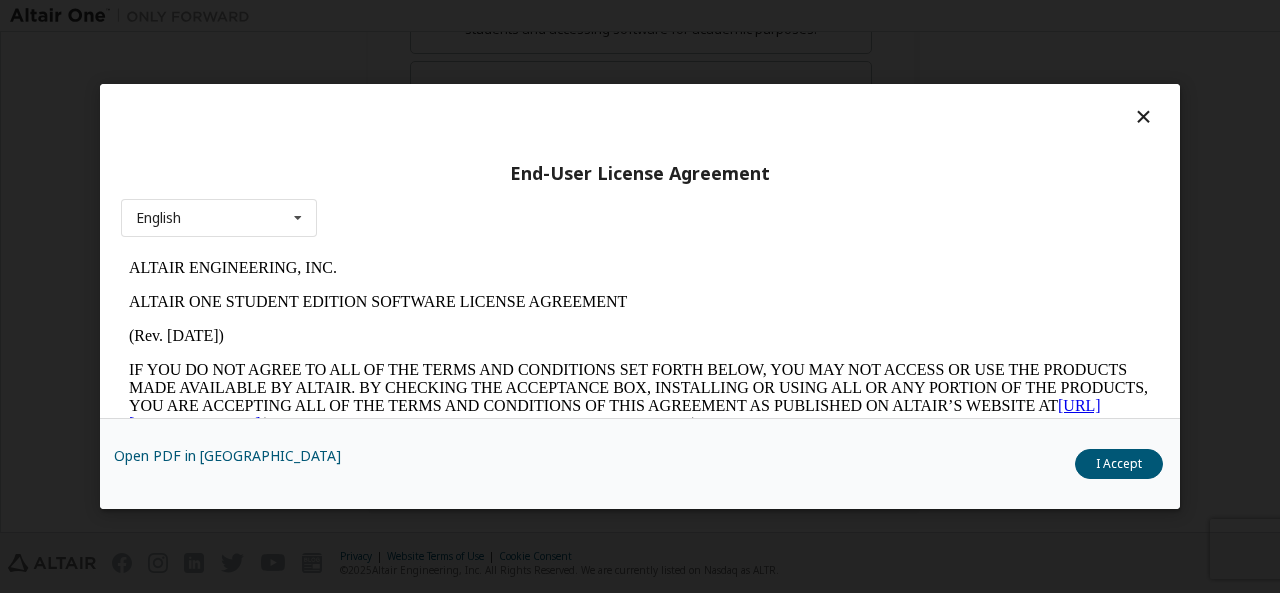 scroll, scrollTop: 0, scrollLeft: 0, axis: both 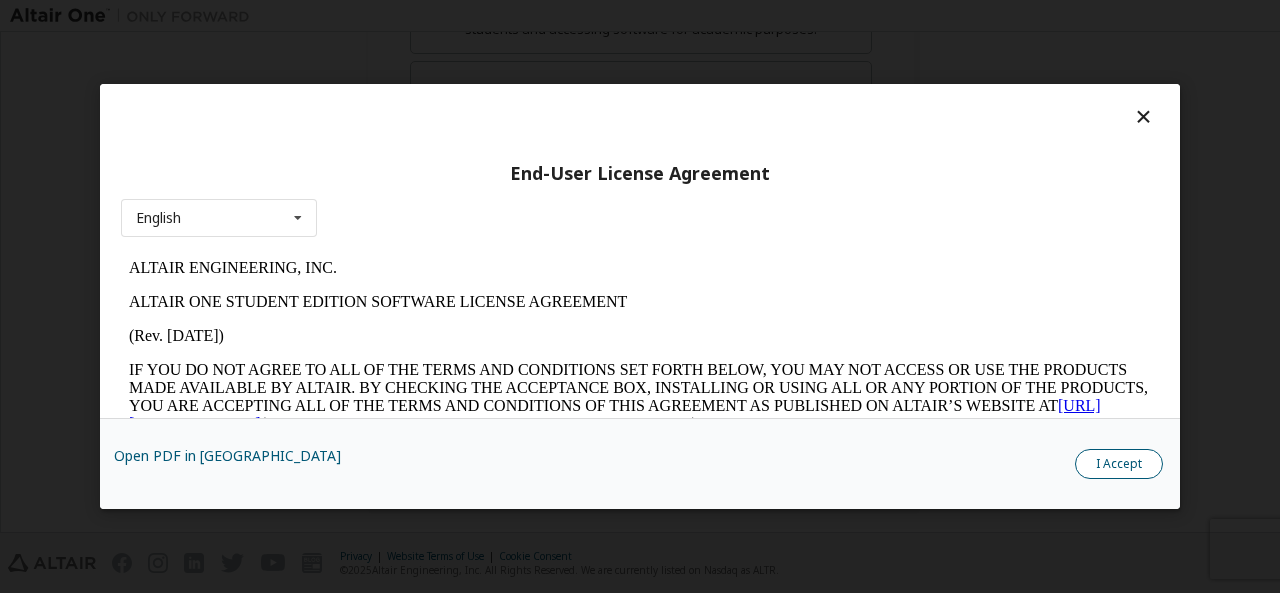 click on "I Accept" at bounding box center [1119, 464] 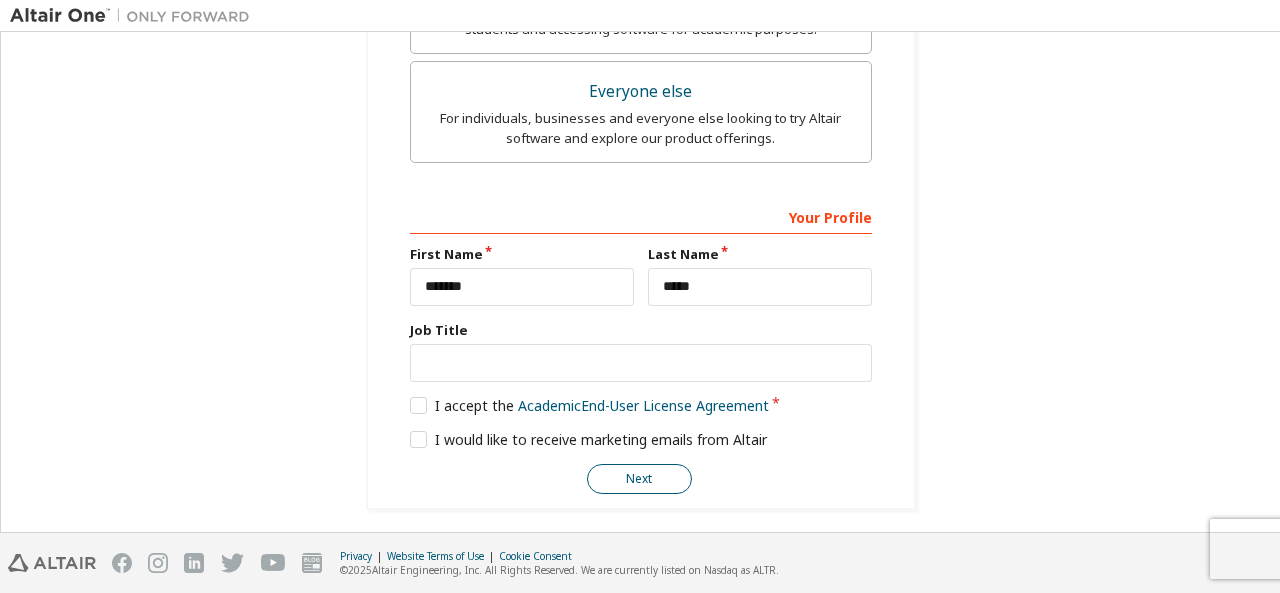 click on "Next" at bounding box center [639, 479] 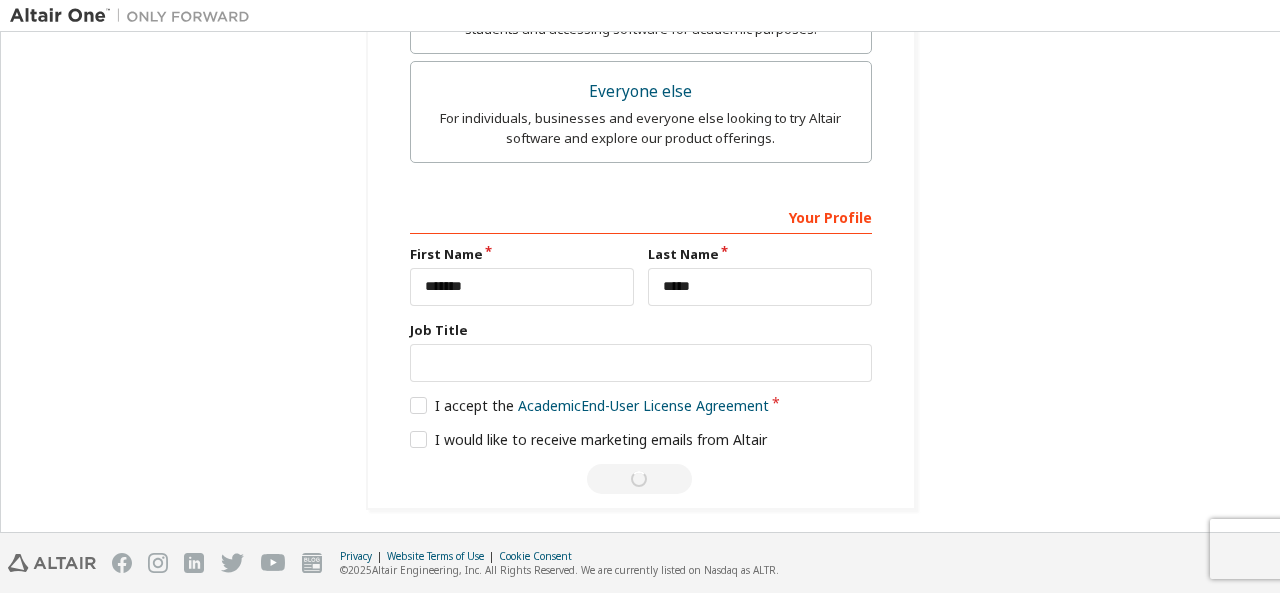 scroll, scrollTop: 50, scrollLeft: 0, axis: vertical 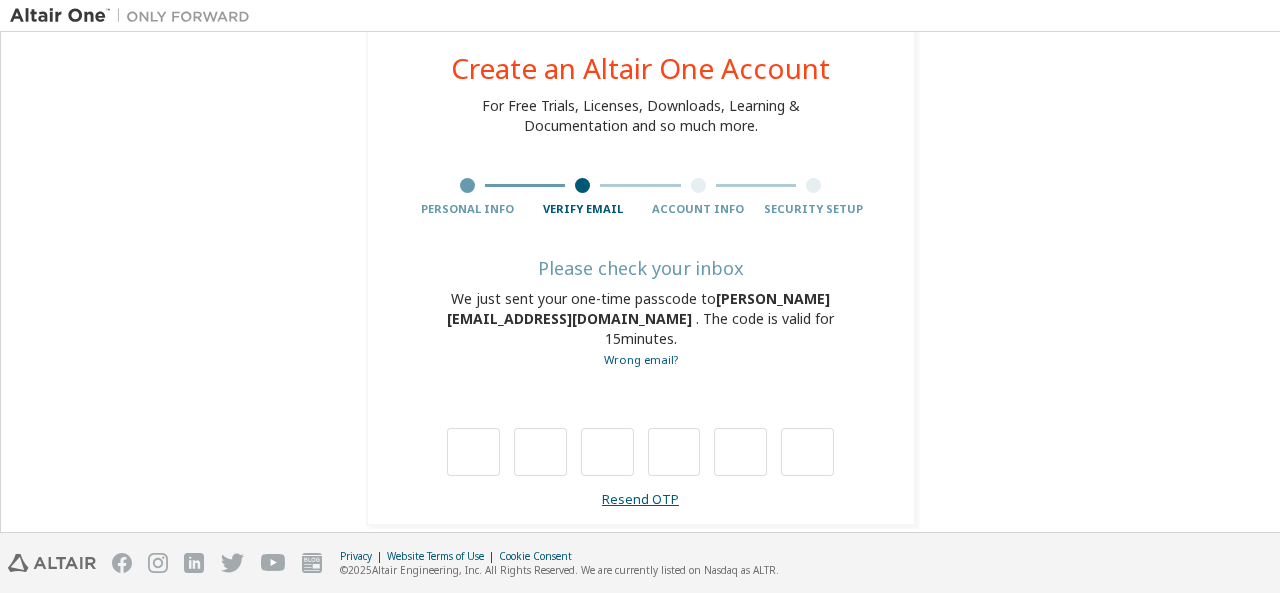 click on "Resend OTP" at bounding box center (640, 499) 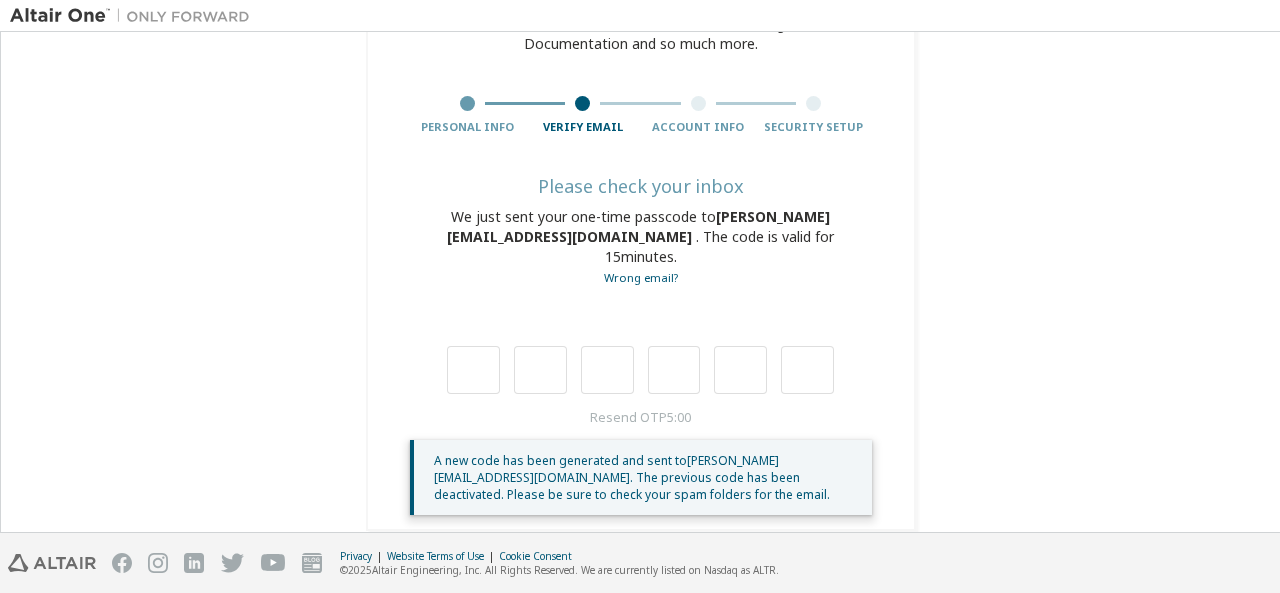scroll, scrollTop: 138, scrollLeft: 0, axis: vertical 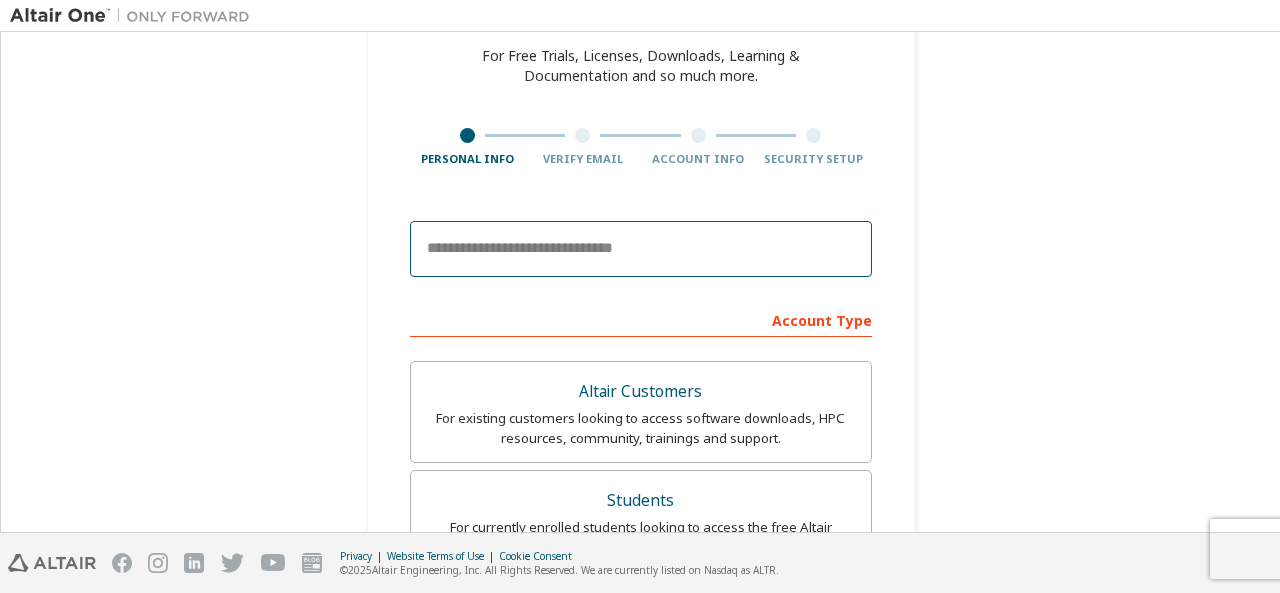 click at bounding box center [641, 249] 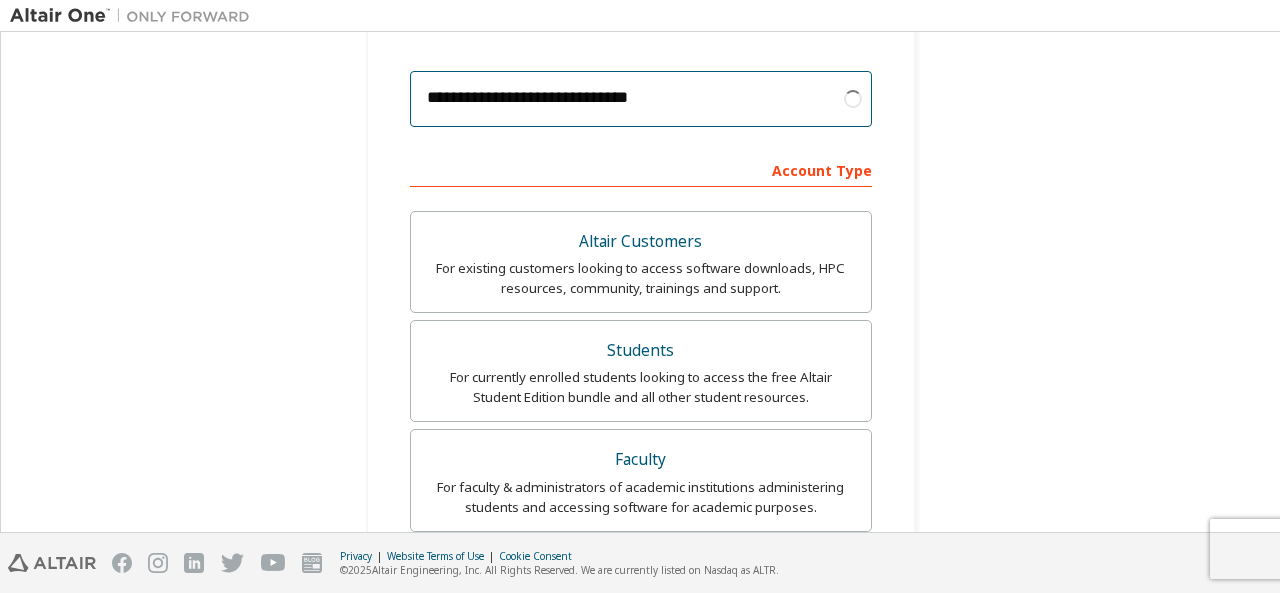 scroll, scrollTop: 500, scrollLeft: 0, axis: vertical 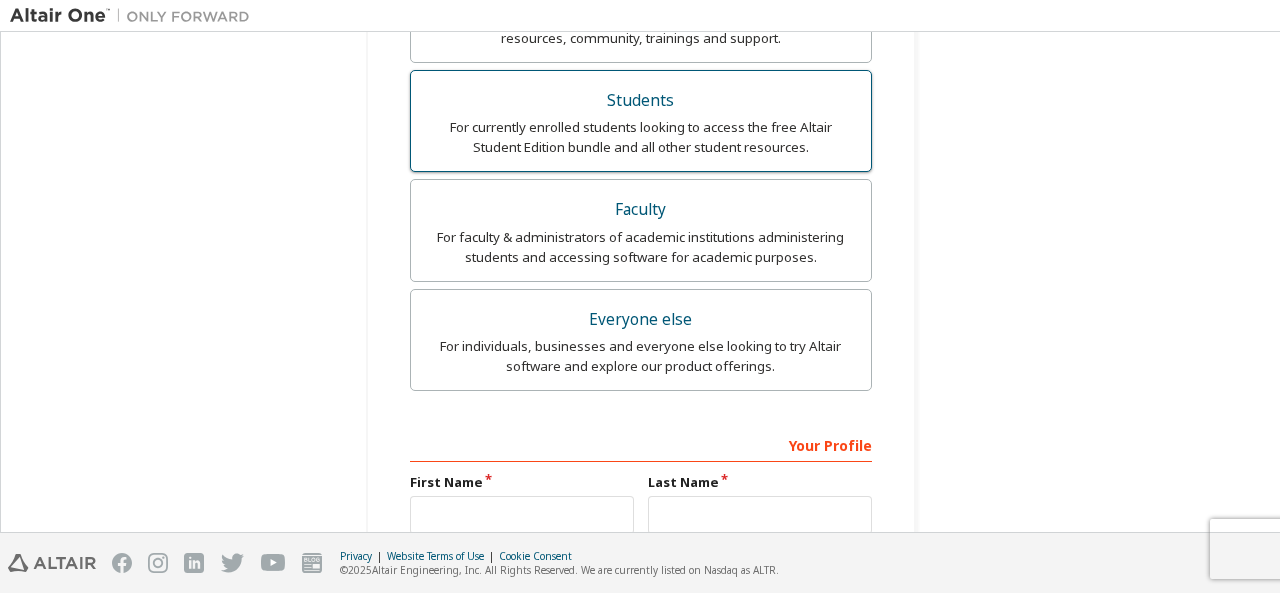 click on "For currently enrolled students looking to access the free Altair Student Edition bundle and all other student resources." at bounding box center [641, 137] 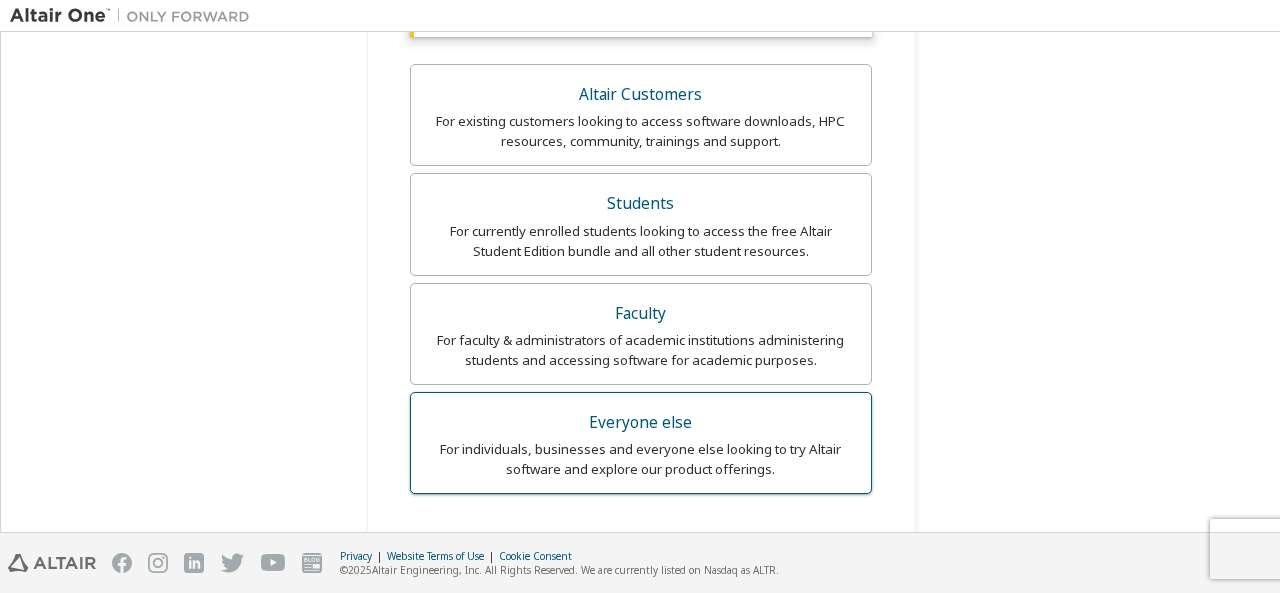 scroll, scrollTop: 675, scrollLeft: 0, axis: vertical 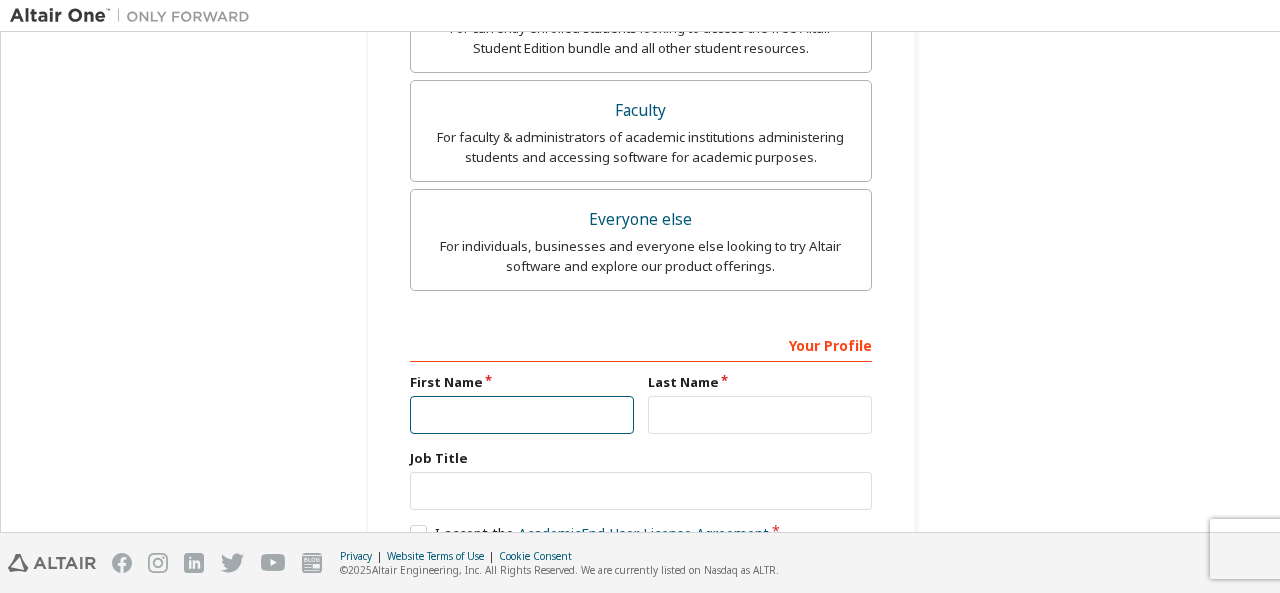 click at bounding box center [522, 415] 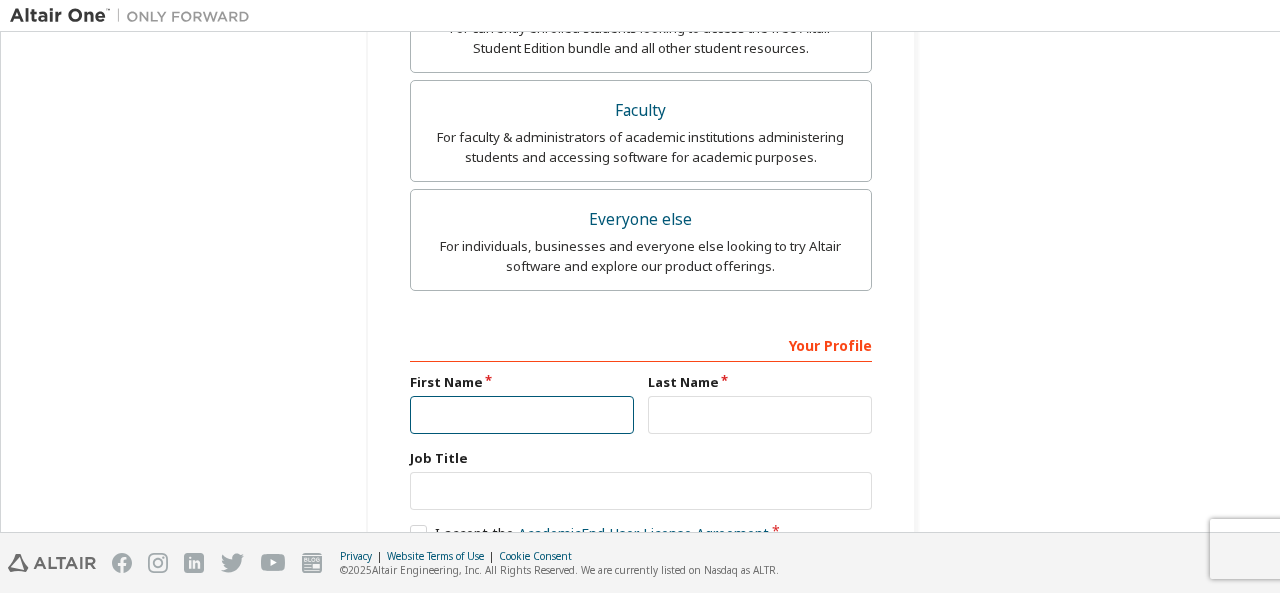 type on "*****" 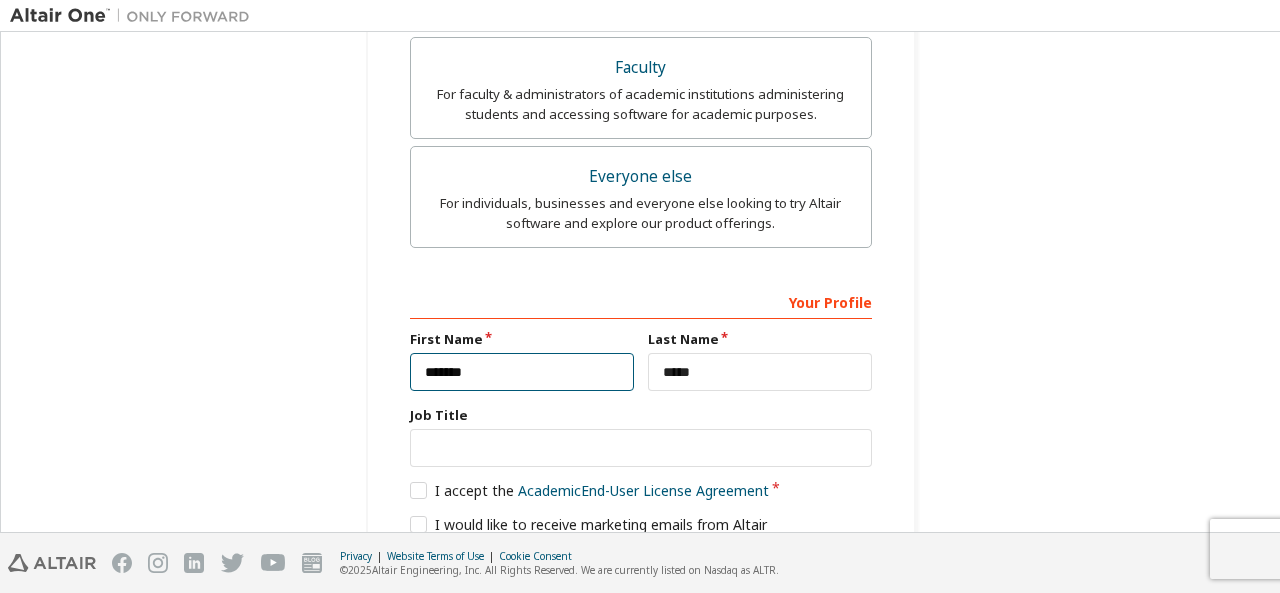 scroll, scrollTop: 803, scrollLeft: 0, axis: vertical 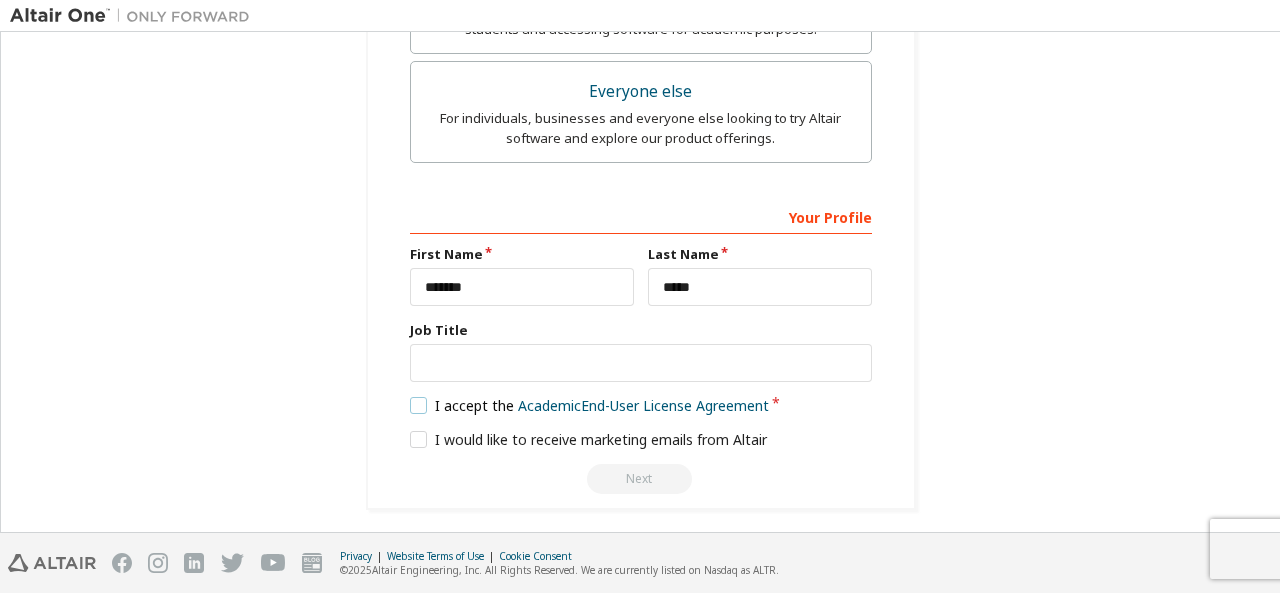 click on "I accept the   Academic   End-User License Agreement" at bounding box center [590, 405] 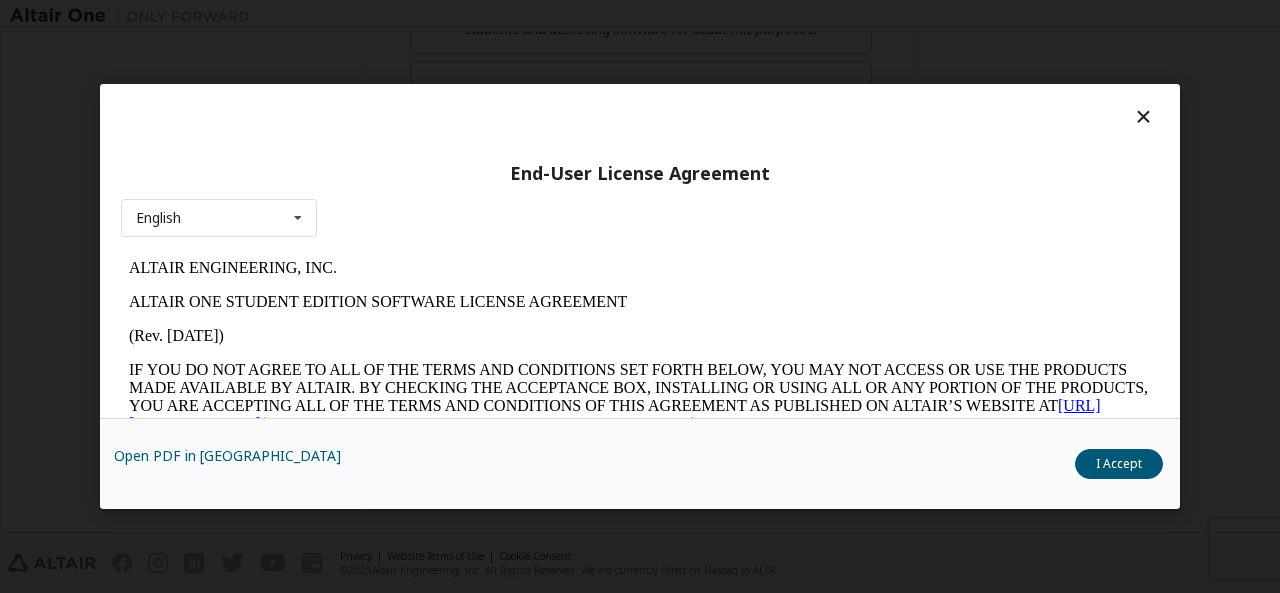 scroll, scrollTop: 0, scrollLeft: 0, axis: both 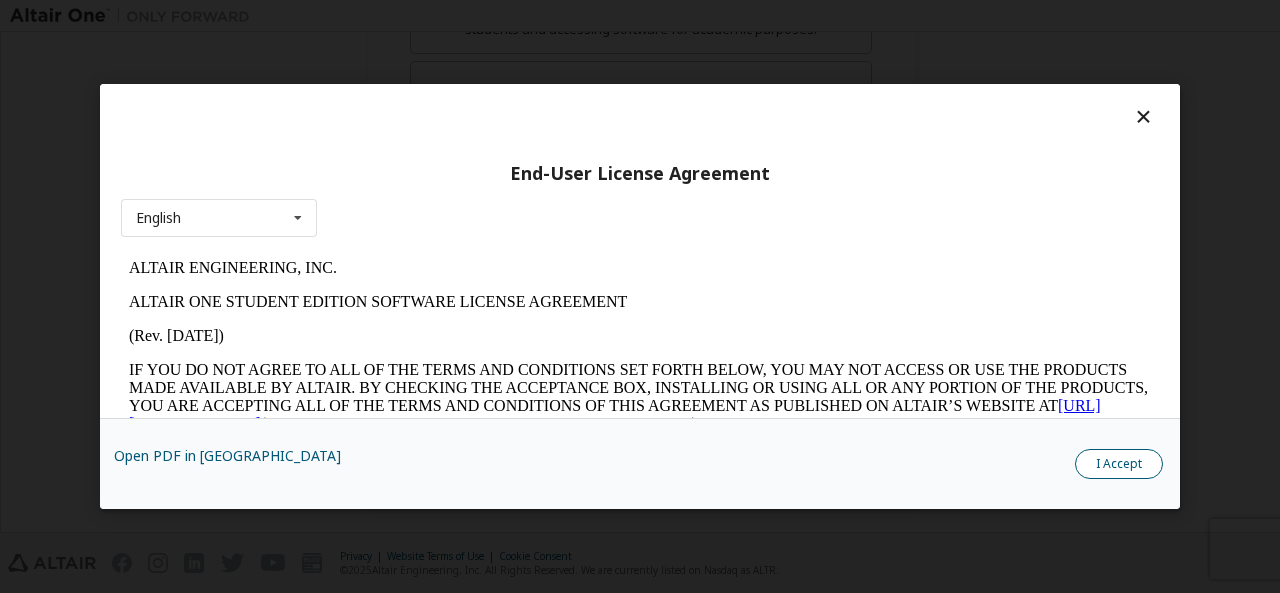click on "I Accept" at bounding box center [1119, 464] 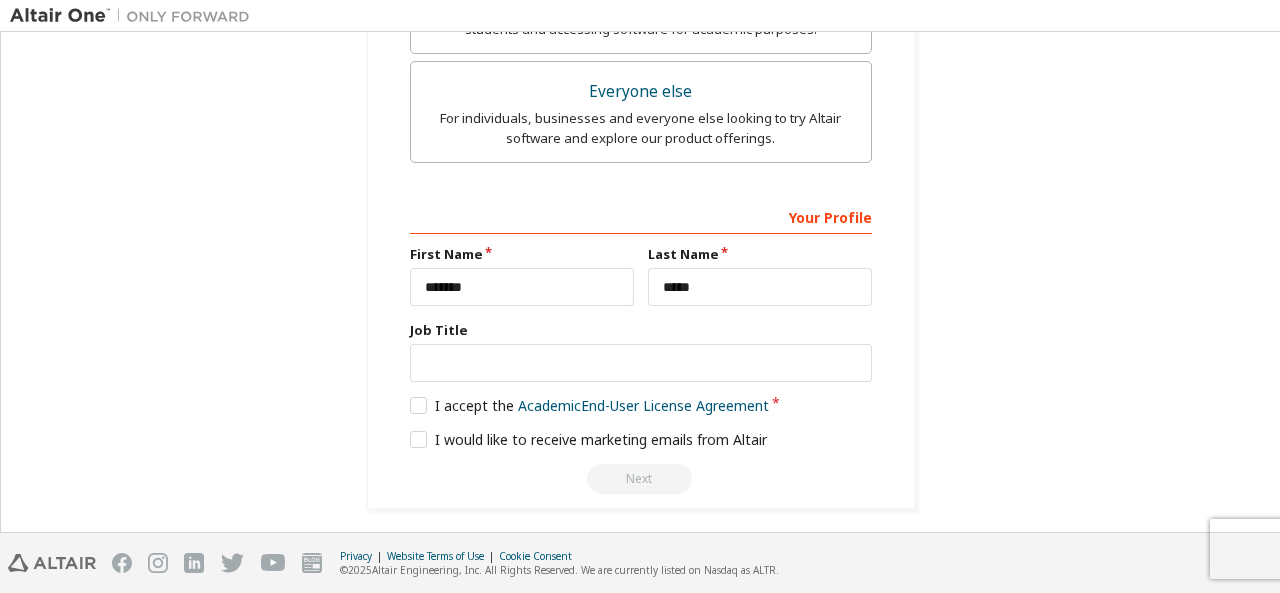 scroll, scrollTop: 728, scrollLeft: 0, axis: vertical 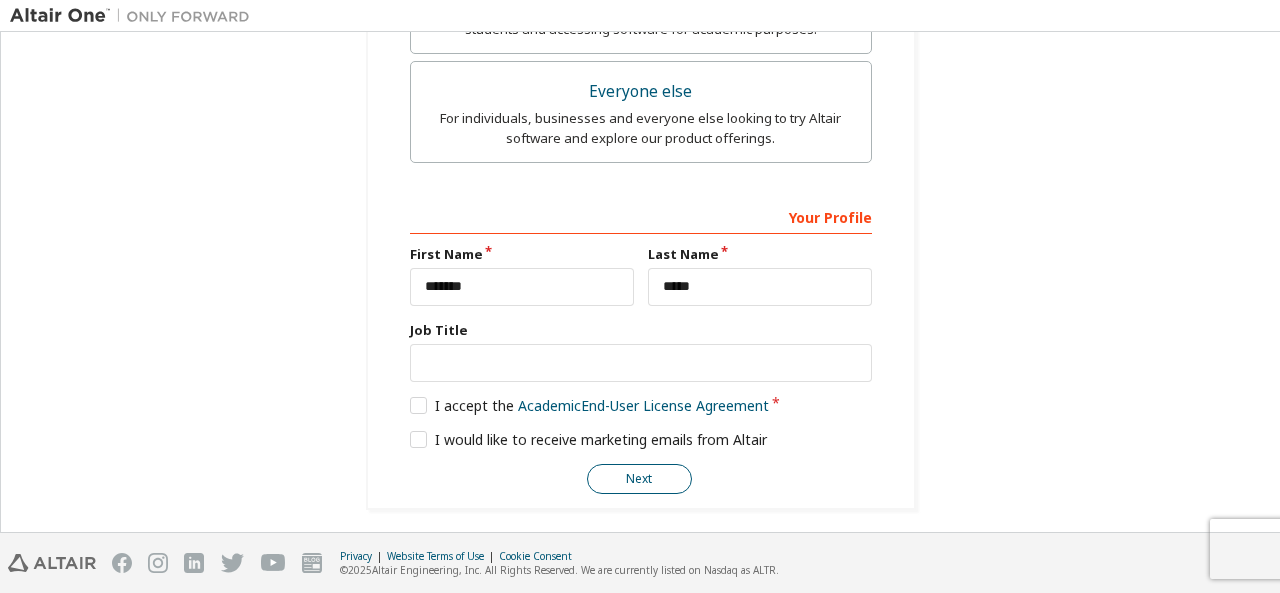 click on "Next" at bounding box center (639, 479) 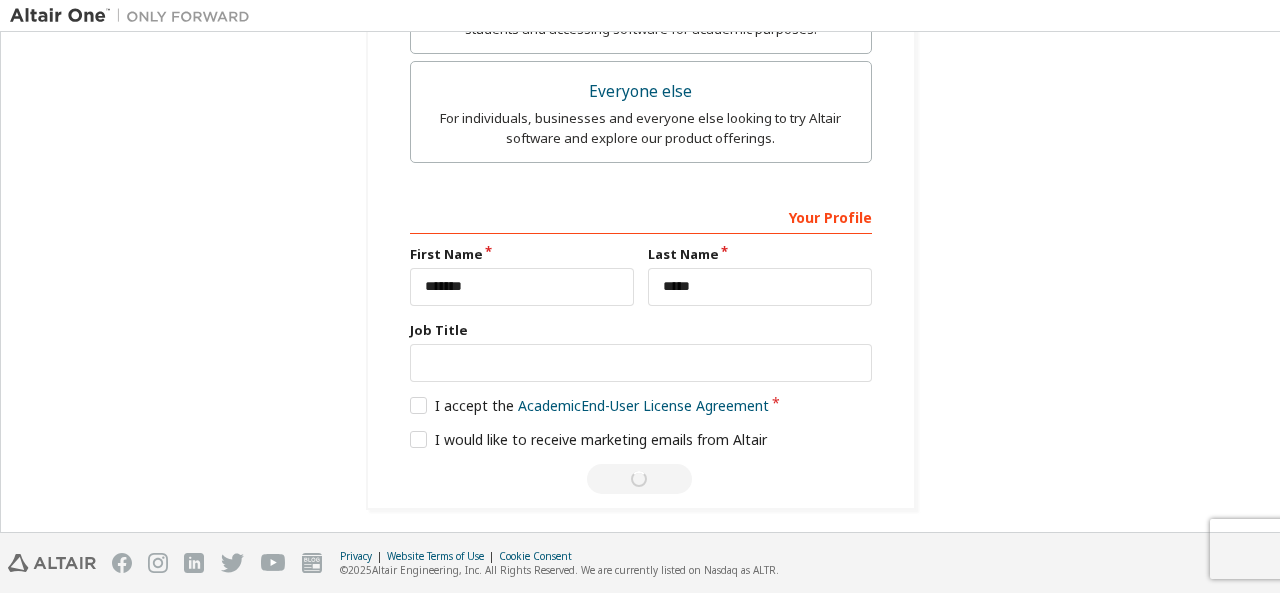 scroll, scrollTop: 50, scrollLeft: 0, axis: vertical 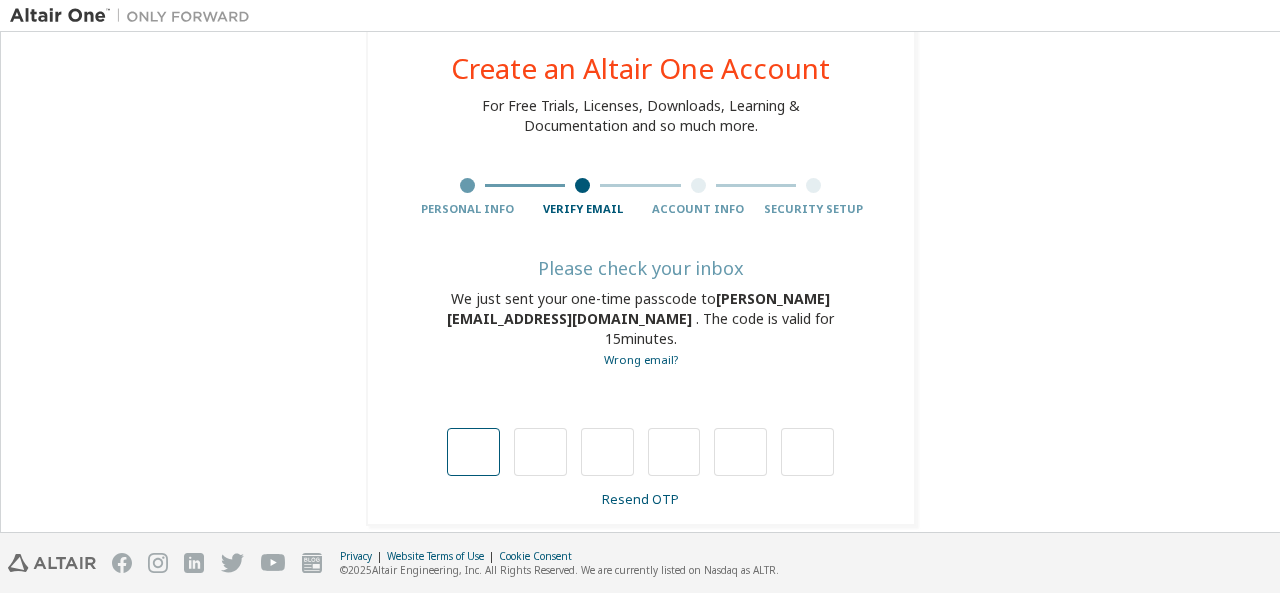 type on "*" 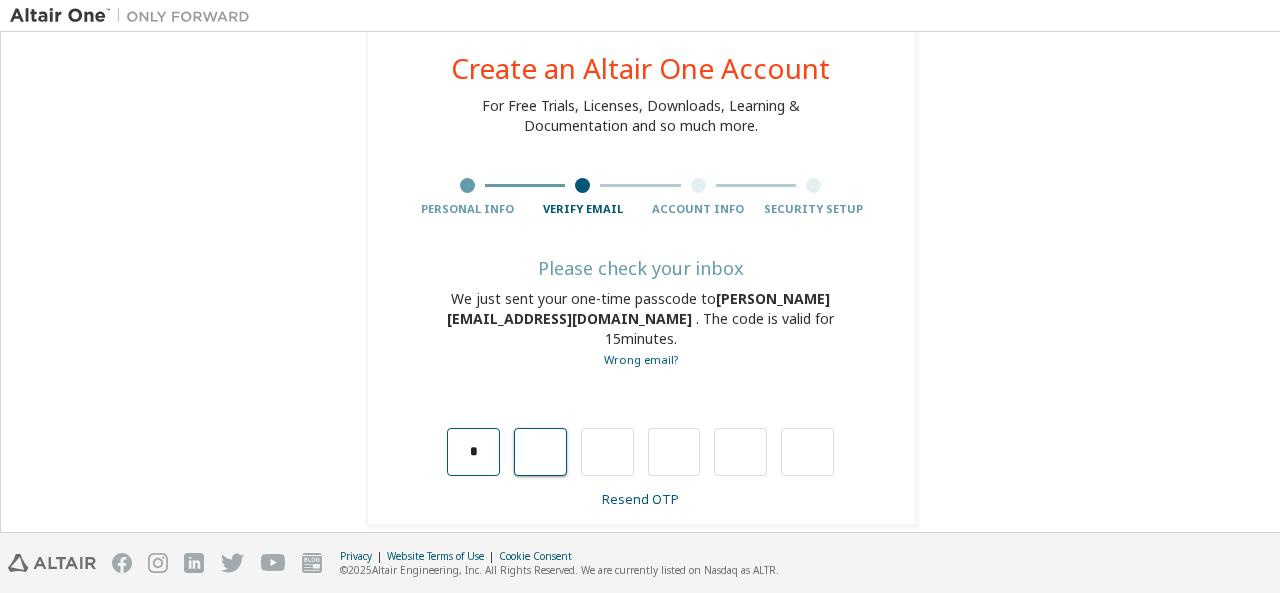 type on "*" 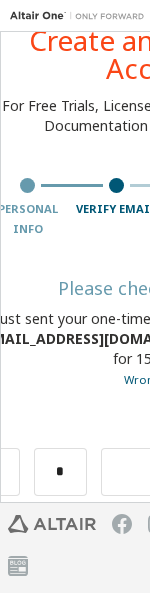 click on "Please check your inbox We just sent your one-time passcode to  michael_moody@student.uml.edu   . The code is valid for   15  minutes. Wrong email?   * * Resend OTP" at bounding box center [160, 405] 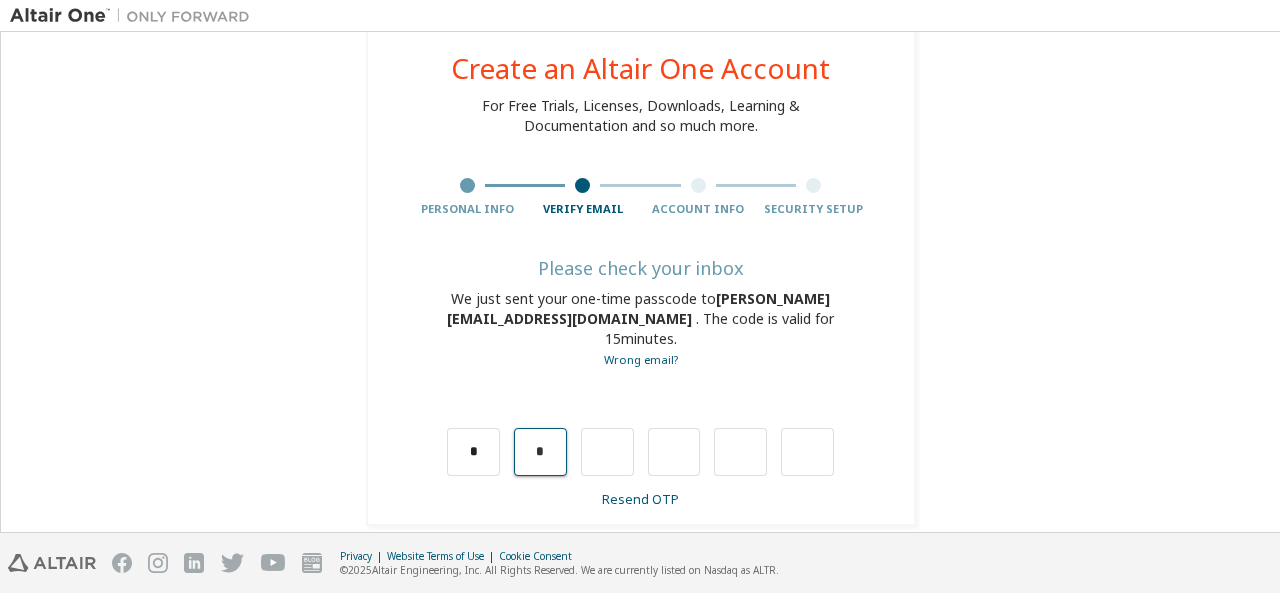 click on "*" at bounding box center (540, 452) 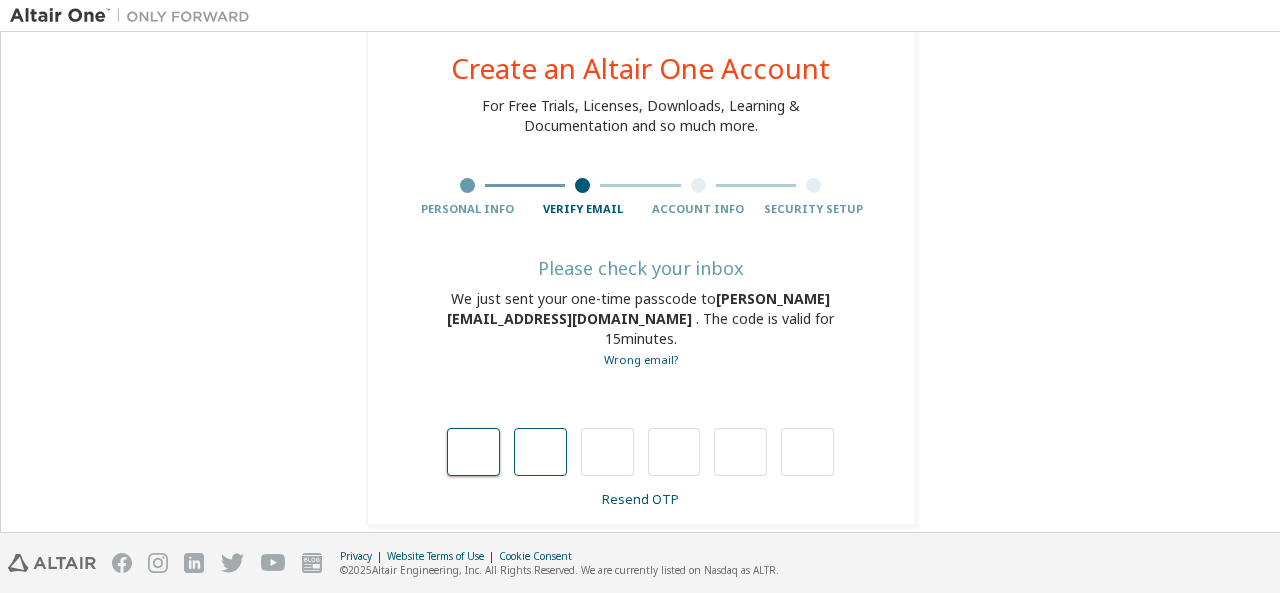 type on "*" 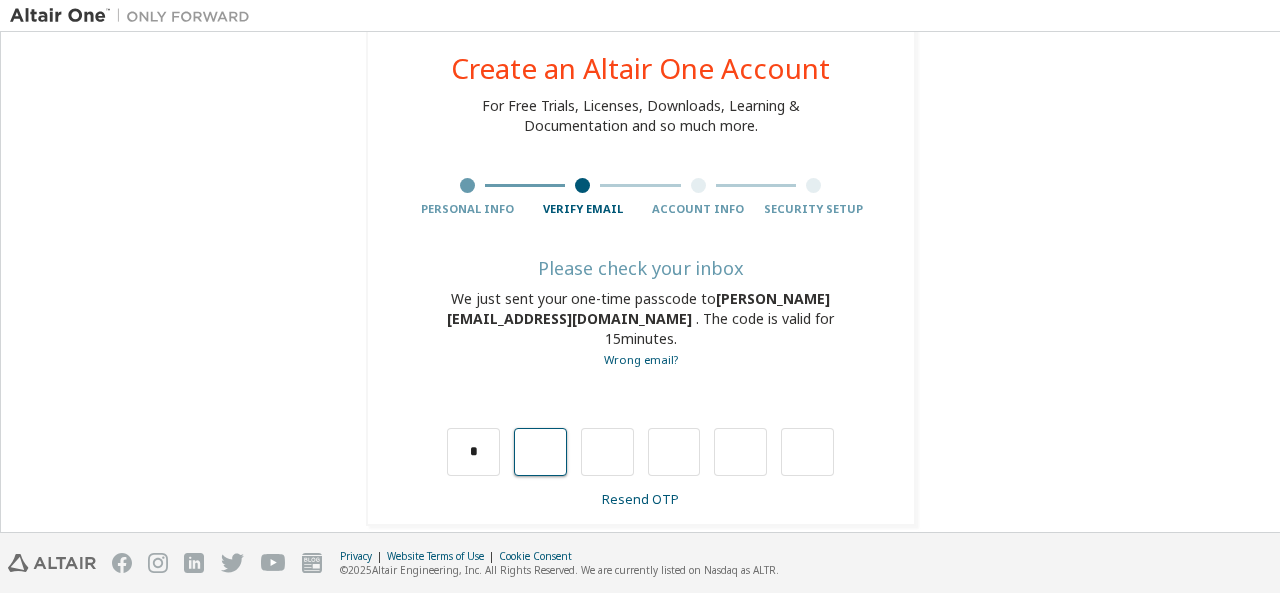 type on "*" 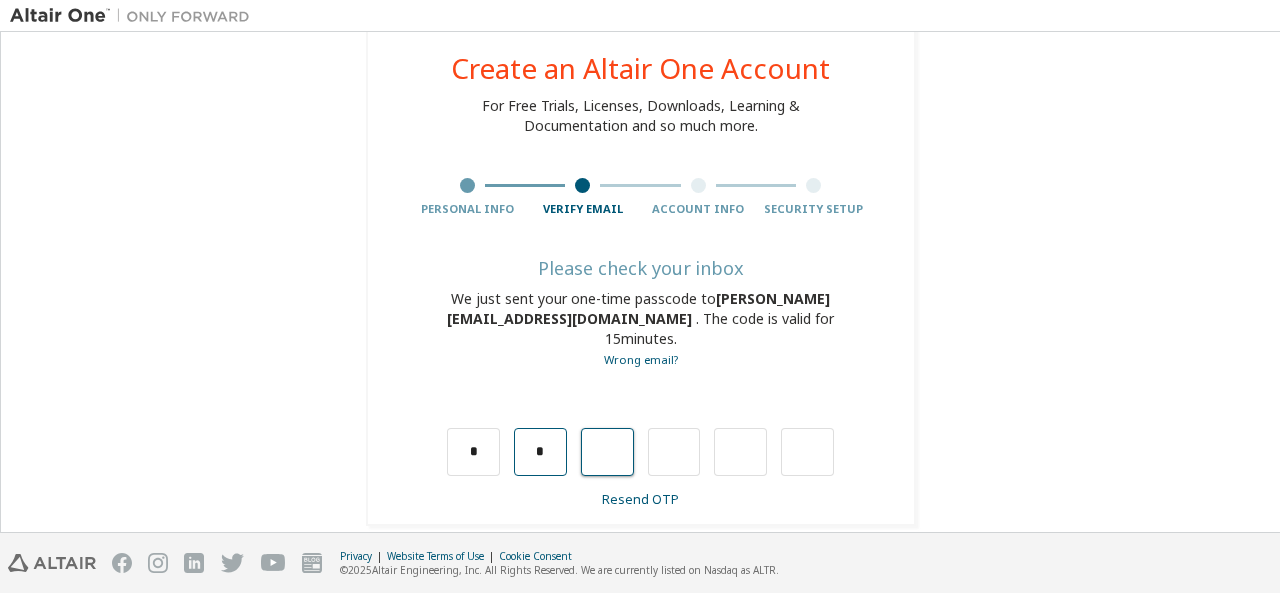 type on "*" 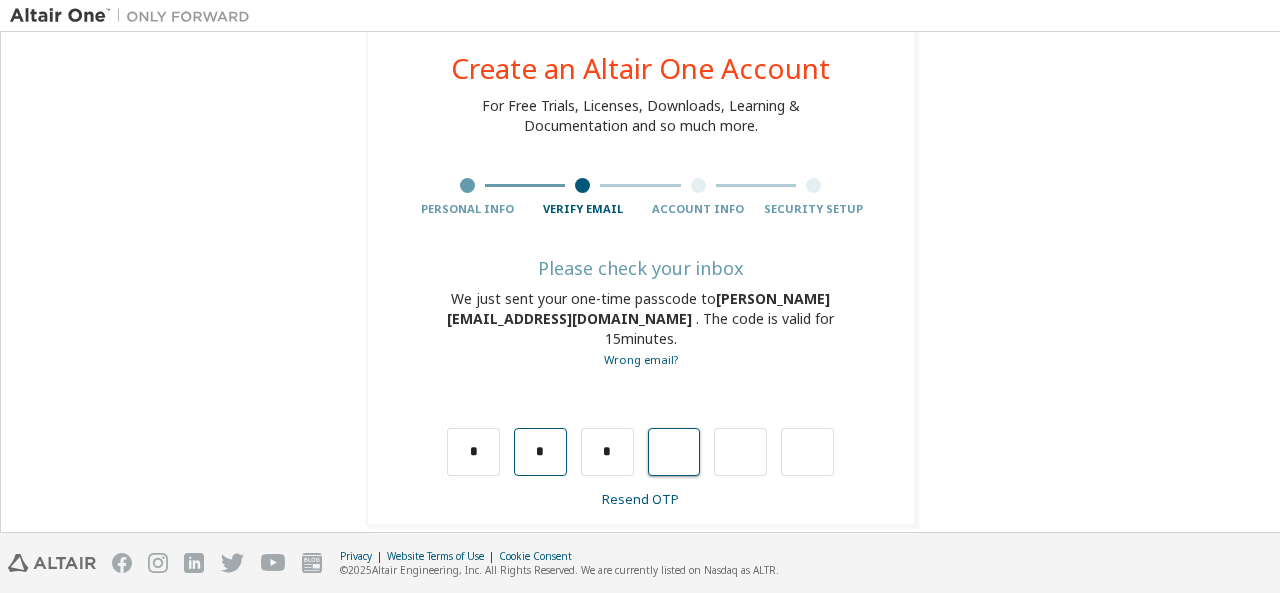 type on "*" 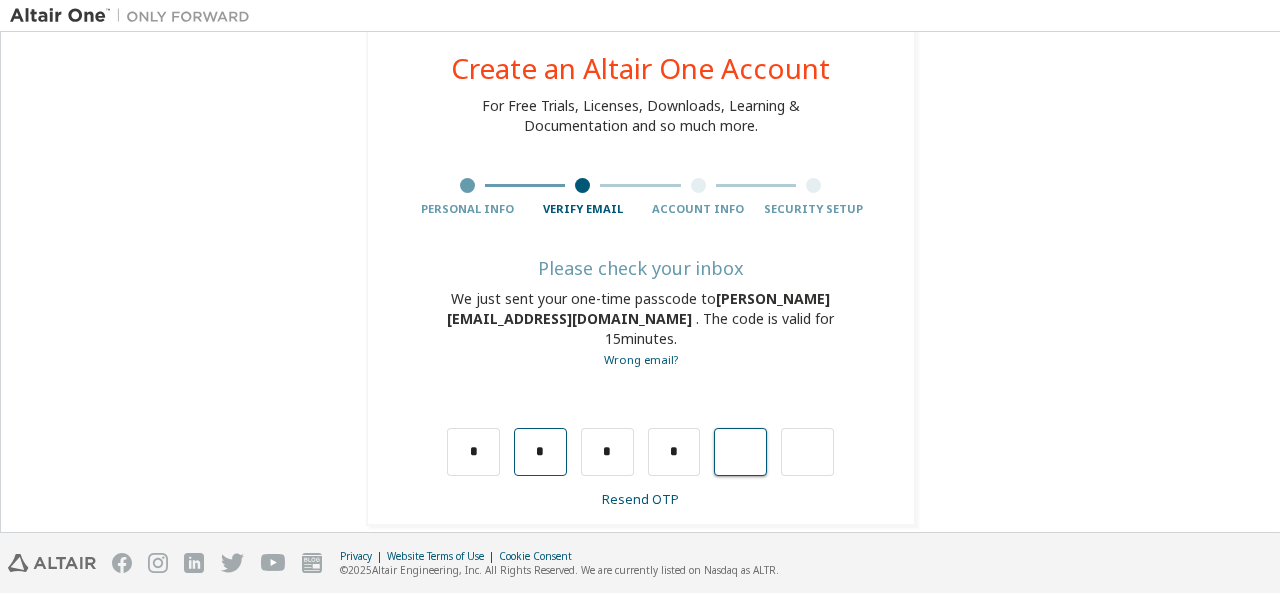 type on "*" 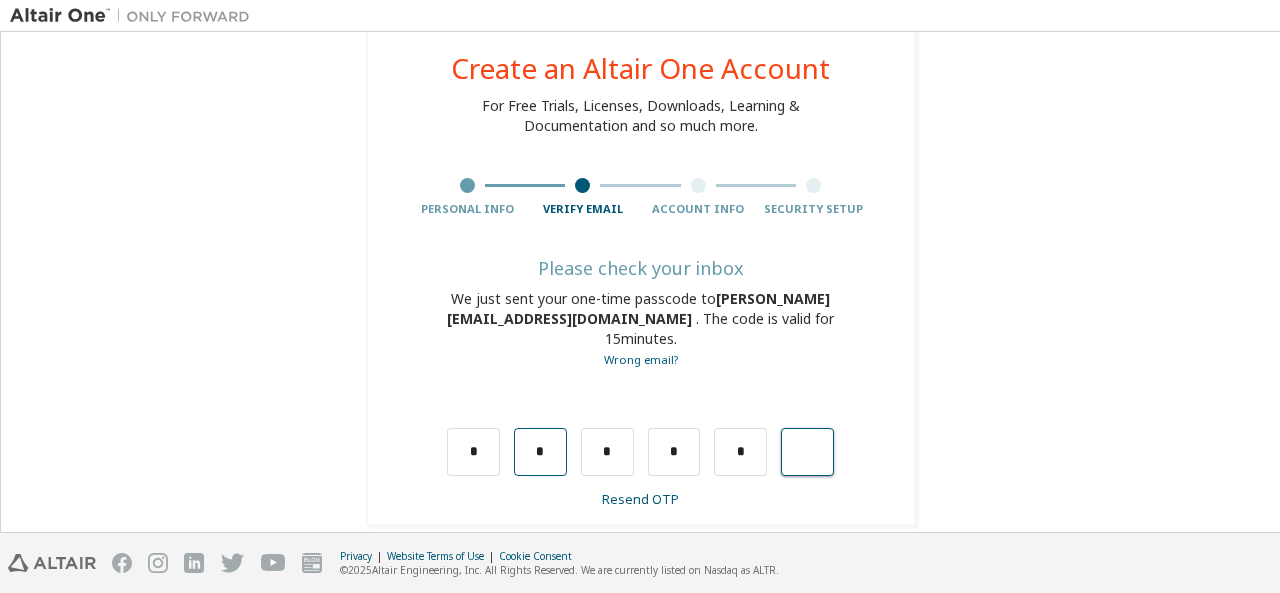 type on "*" 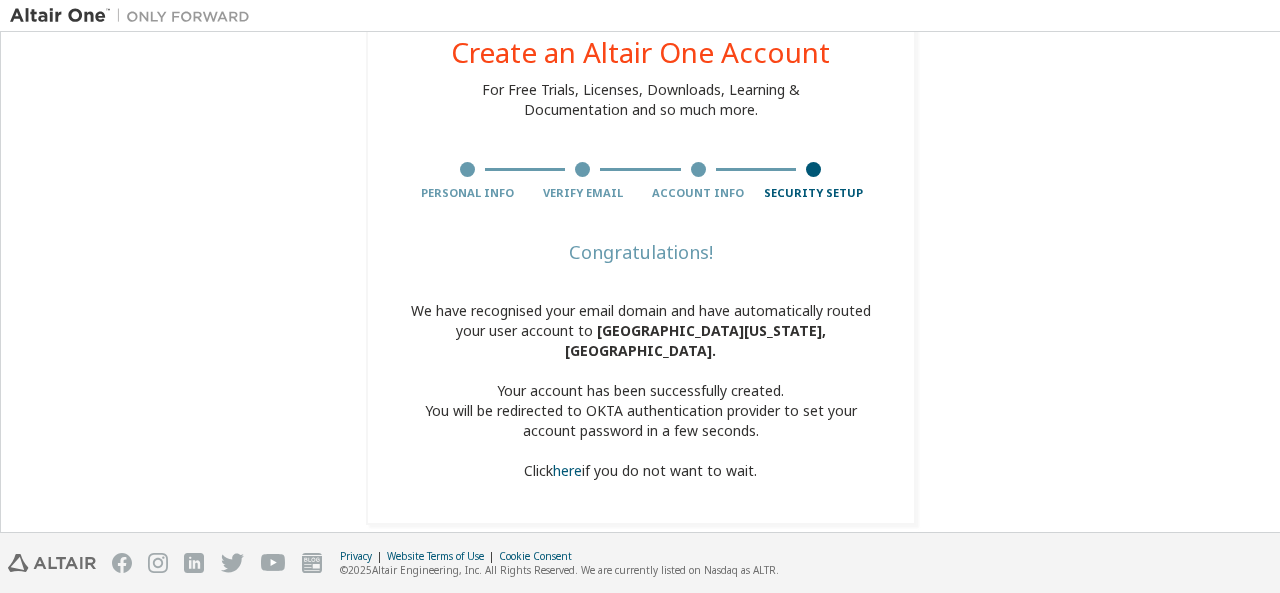 scroll, scrollTop: 66, scrollLeft: 0, axis: vertical 